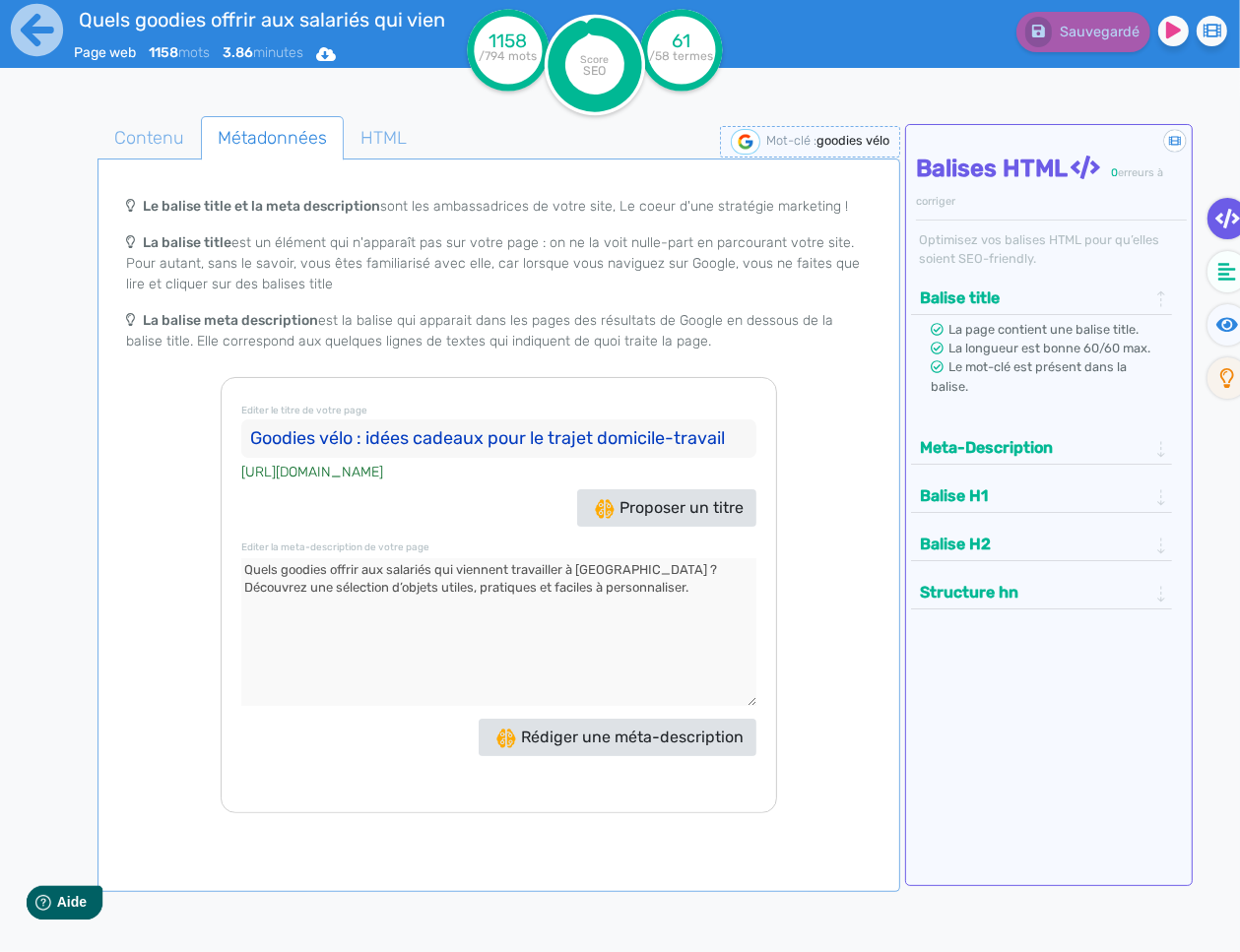 scroll, scrollTop: 0, scrollLeft: 0, axis: both 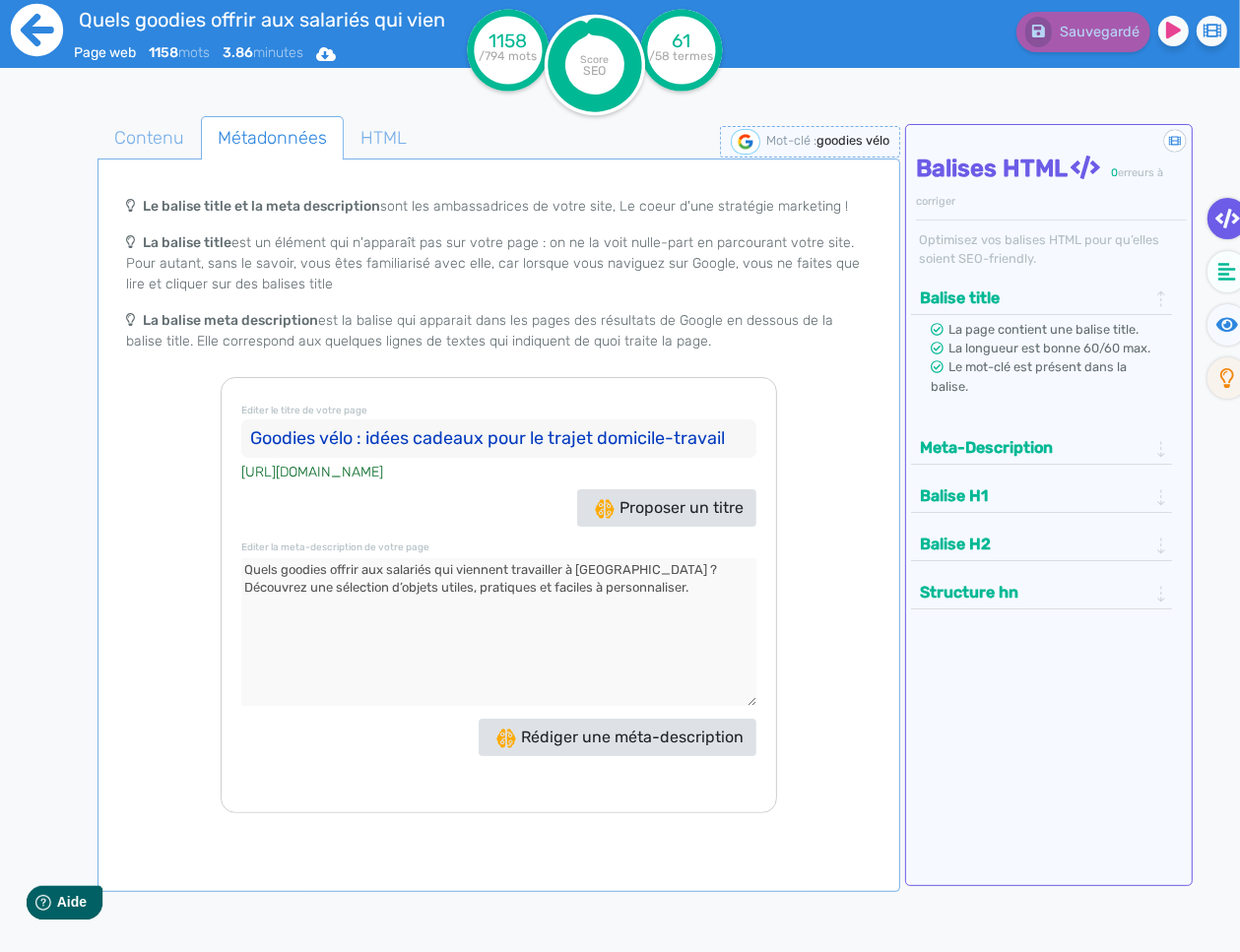 click 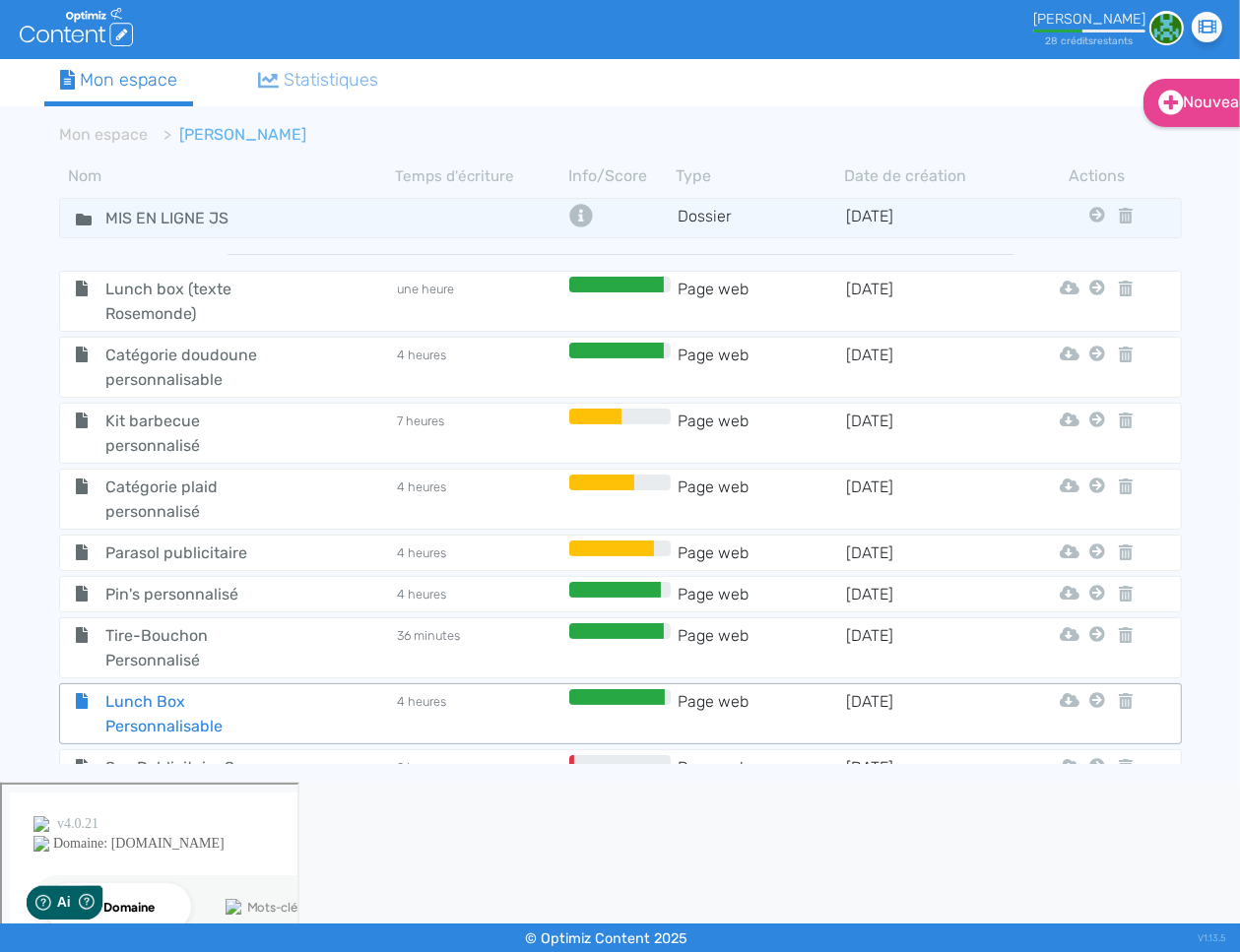 scroll, scrollTop: 0, scrollLeft: 0, axis: both 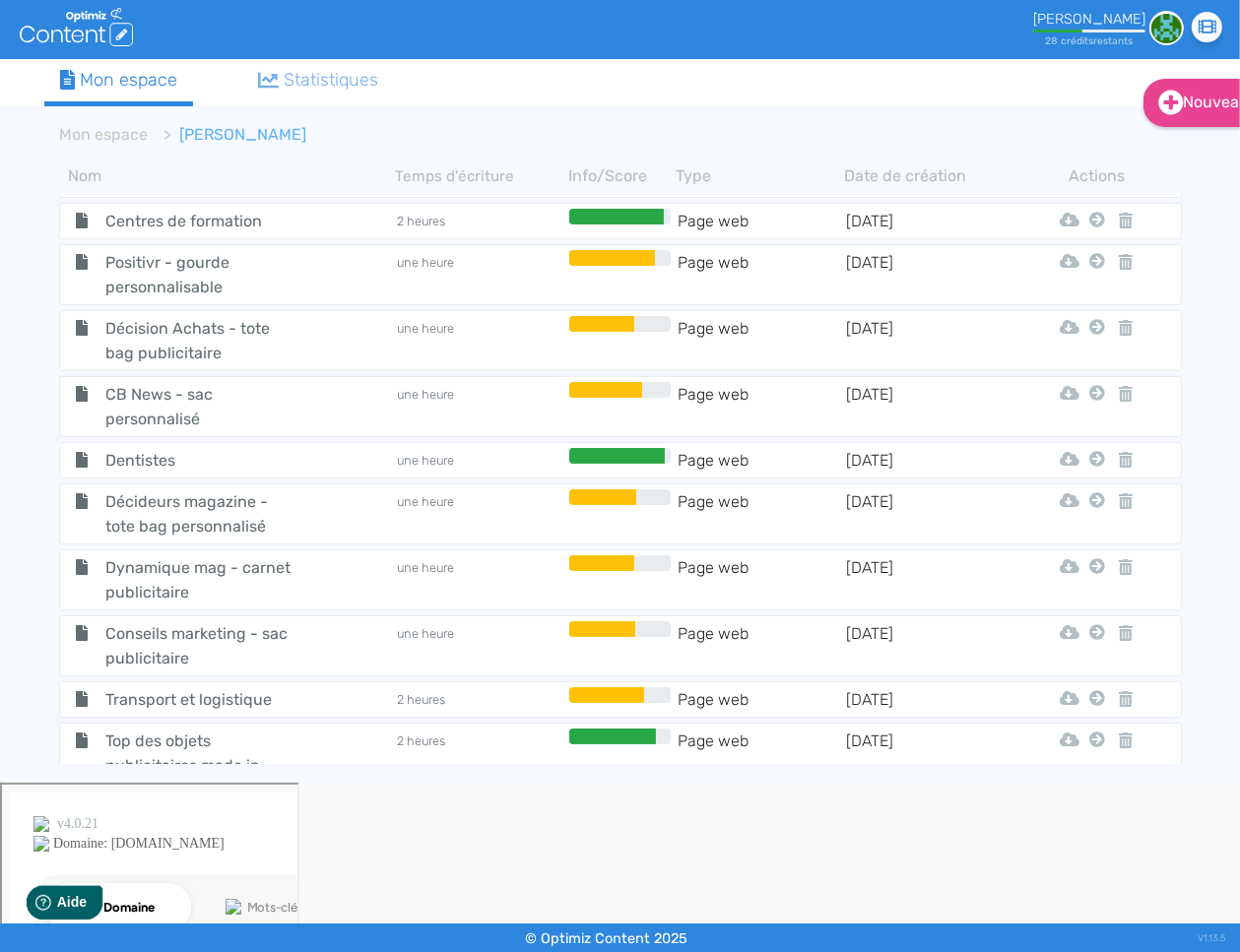 click on "Chaise chilienne personnalisée : l'objet publicitaire estival incontournable" 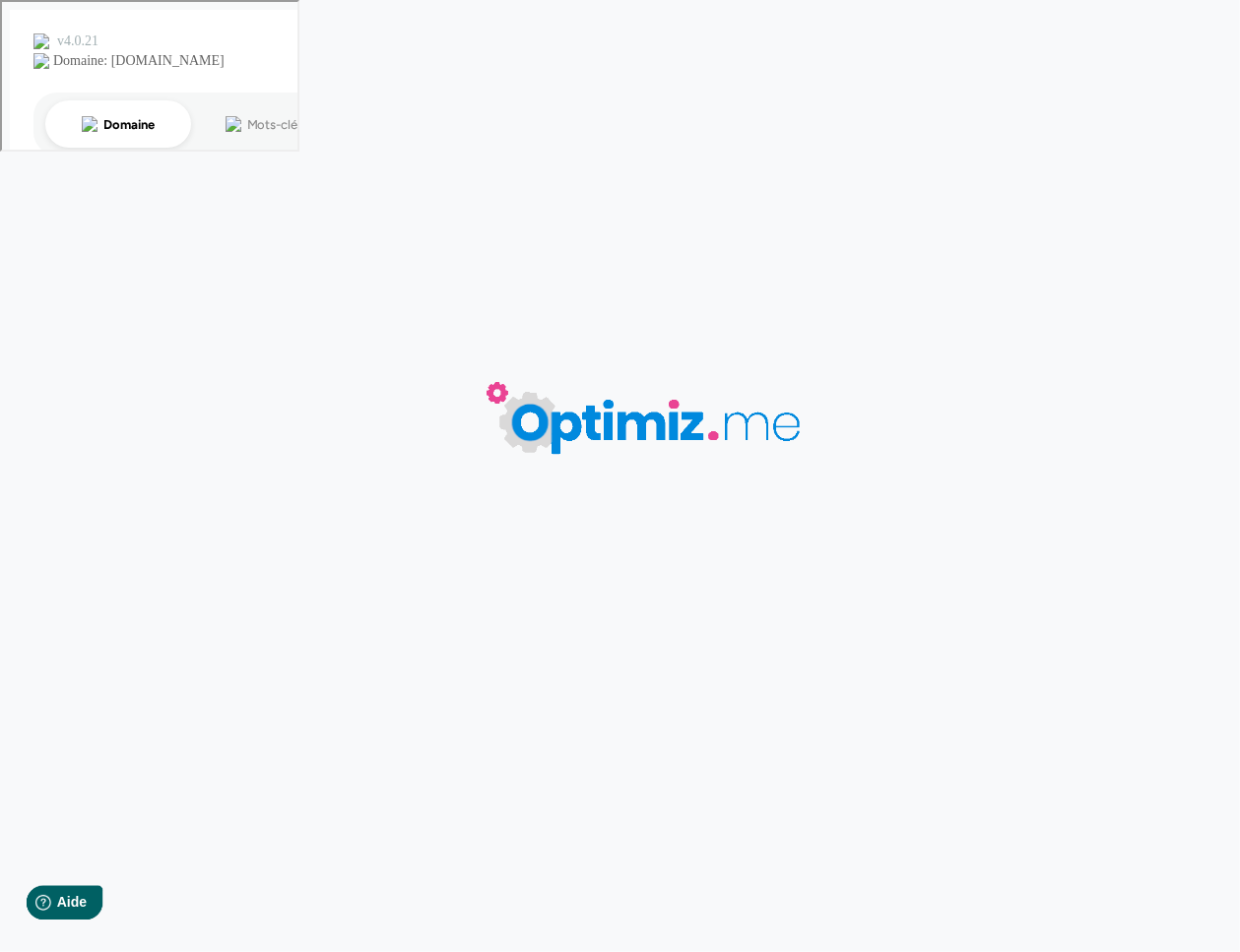 type on "Chaise chilienne personnalisée : l'objet publicitaire estival incontournable" 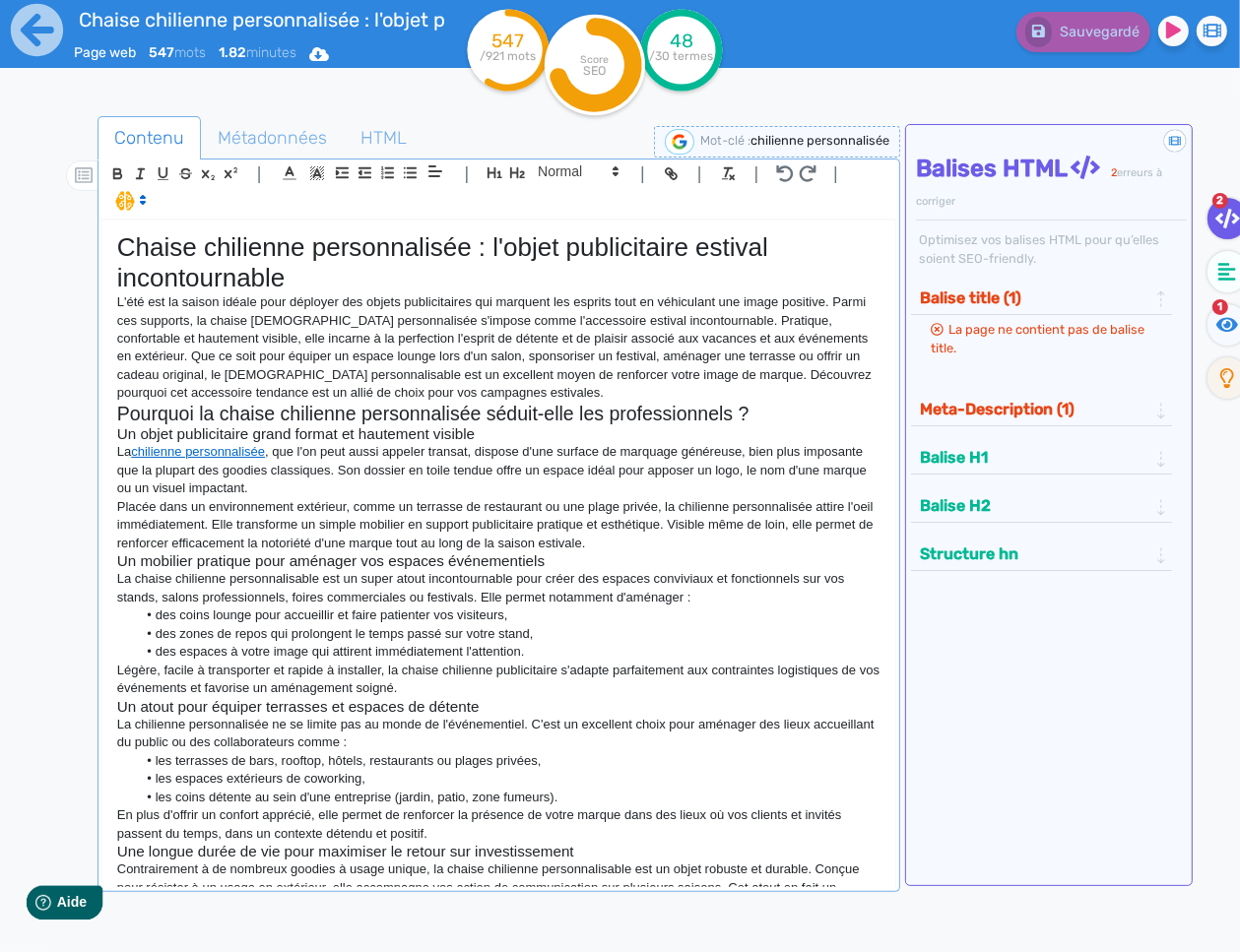 scroll, scrollTop: 112, scrollLeft: 0, axis: vertical 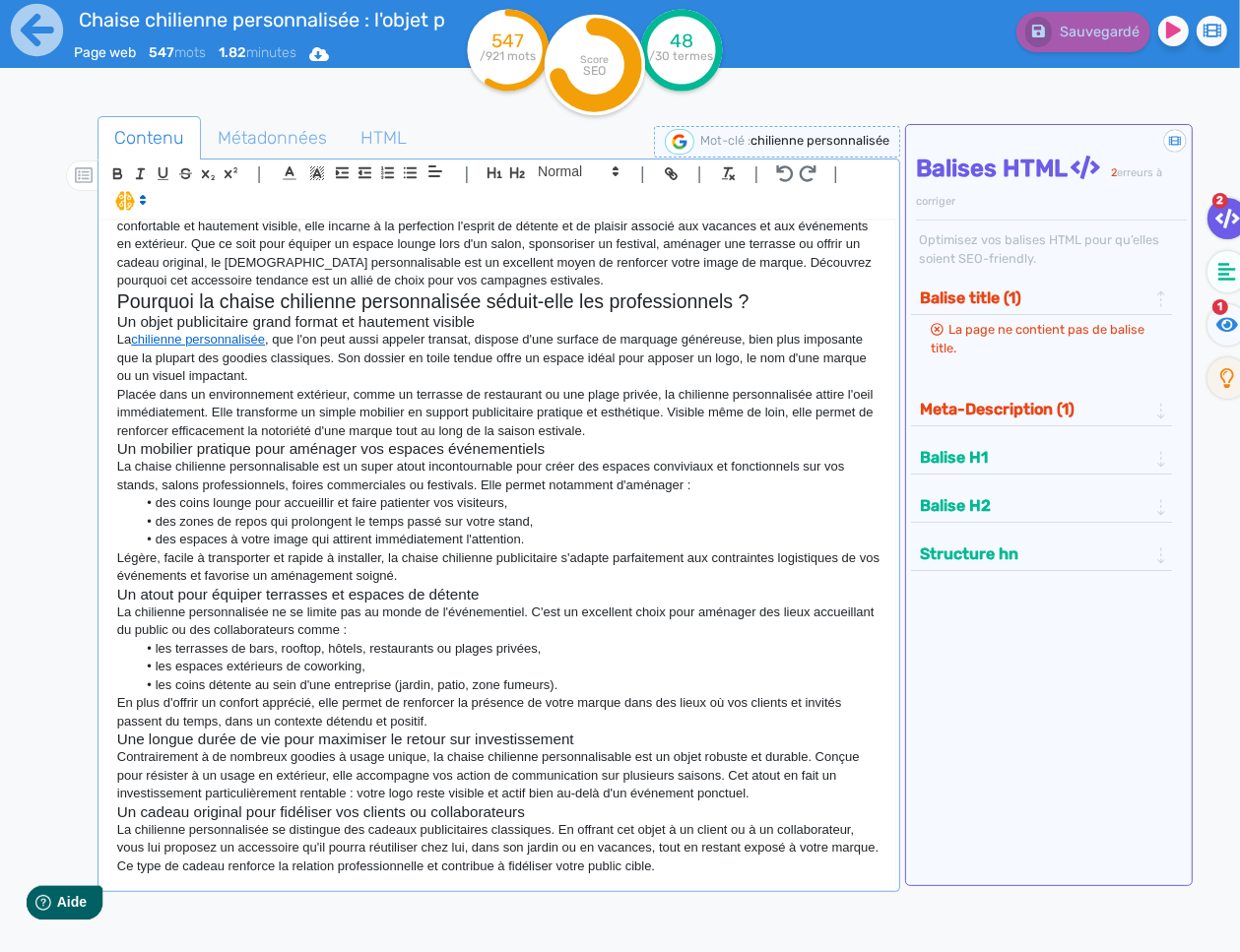 click on "Chaise chilienne personnalisée : l'objet publicitaire estival incontournable L'été est la saison idéale pour déployer des objets publicitaires qui marquent les esprits tout en véhiculant une image positive. Parmi ces supports, la chaise [DEMOGRAPHIC_DATA] personnalisée s'impose comme l'accessoire estival incontournable. Pratique, confortable et hautement visible, elle incarne à la perfection l'esprit de détente et de plaisir associé aux vacances et aux événements en extérieur. Que ce soit pour équiper un espace lounge lors d'un salon, sponsoriser un festival, aménager une terrasse ou offrir un cadeau original, le [DEMOGRAPHIC_DATA] personnalisable est un excellent moyen de renforcer votre image de marque. Découvrez pourquoi cet accessoire tendance est un allié de choix pour vos campagnes estivales. Pourquoi la chaise [DEMOGRAPHIC_DATA] personnalisée séduit-elle les professionnels ? Un objet publicitaire grand format et hautement visible La  chilienne personnalisée les espaces extérieurs de coworking," 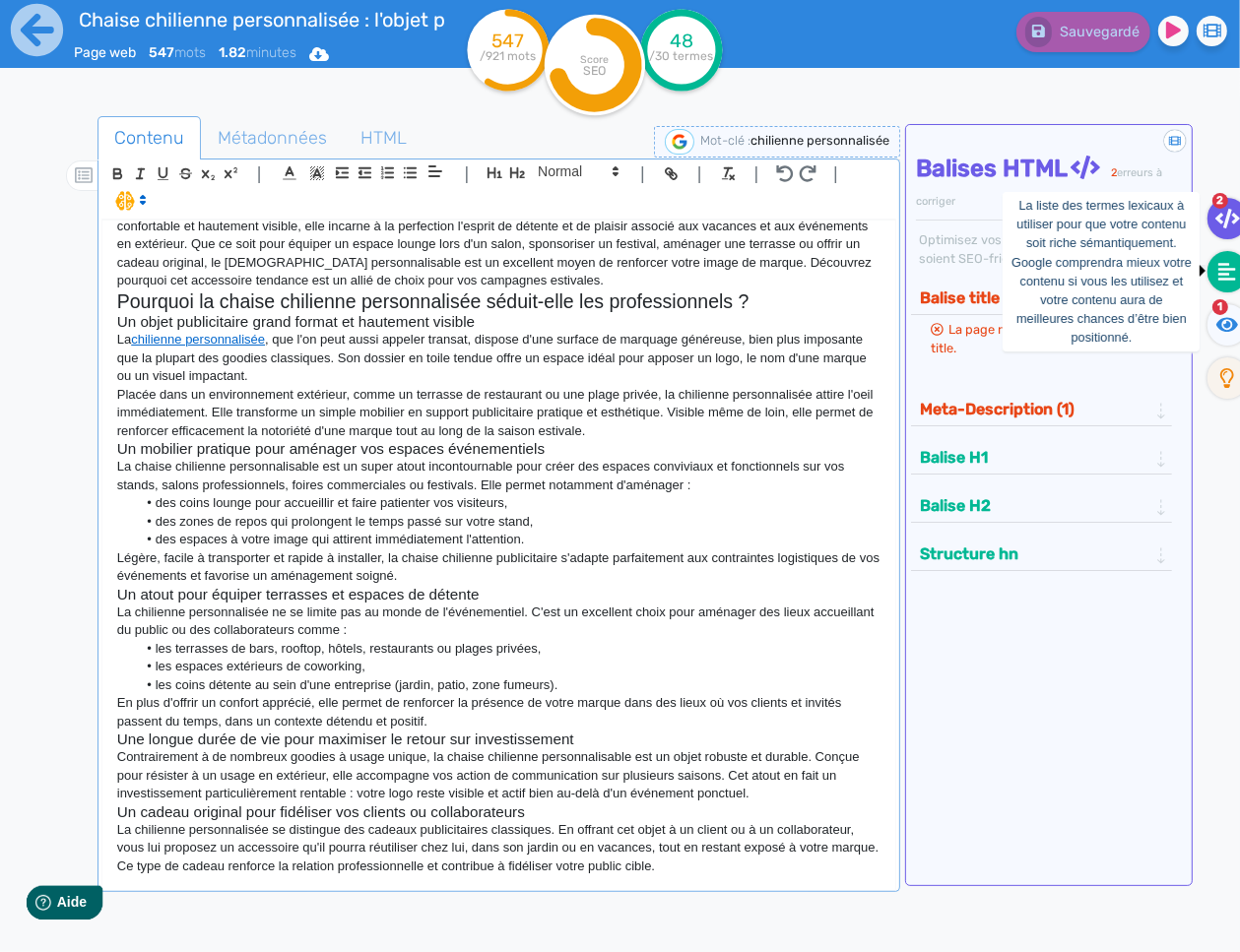 click 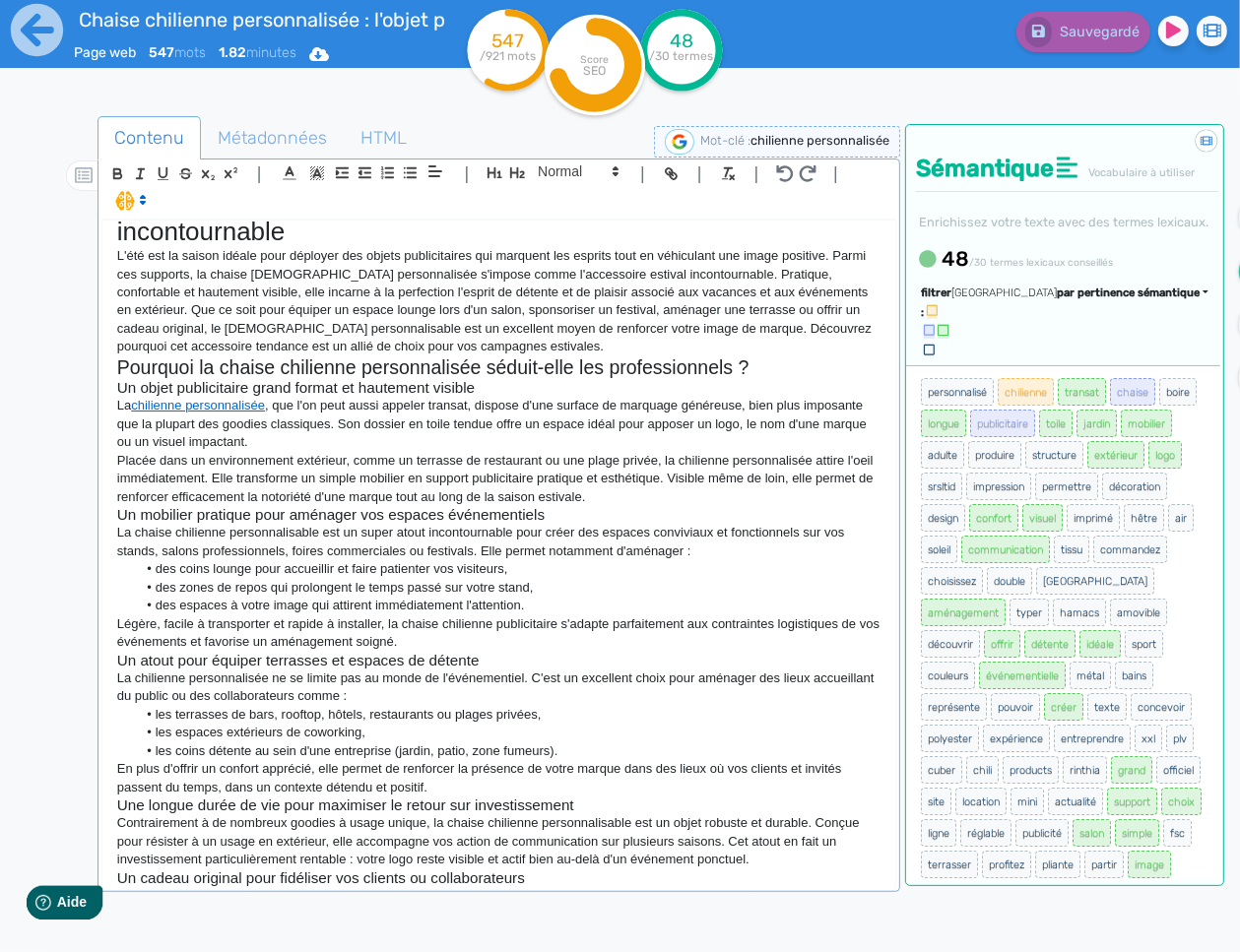 scroll, scrollTop: 21, scrollLeft: 0, axis: vertical 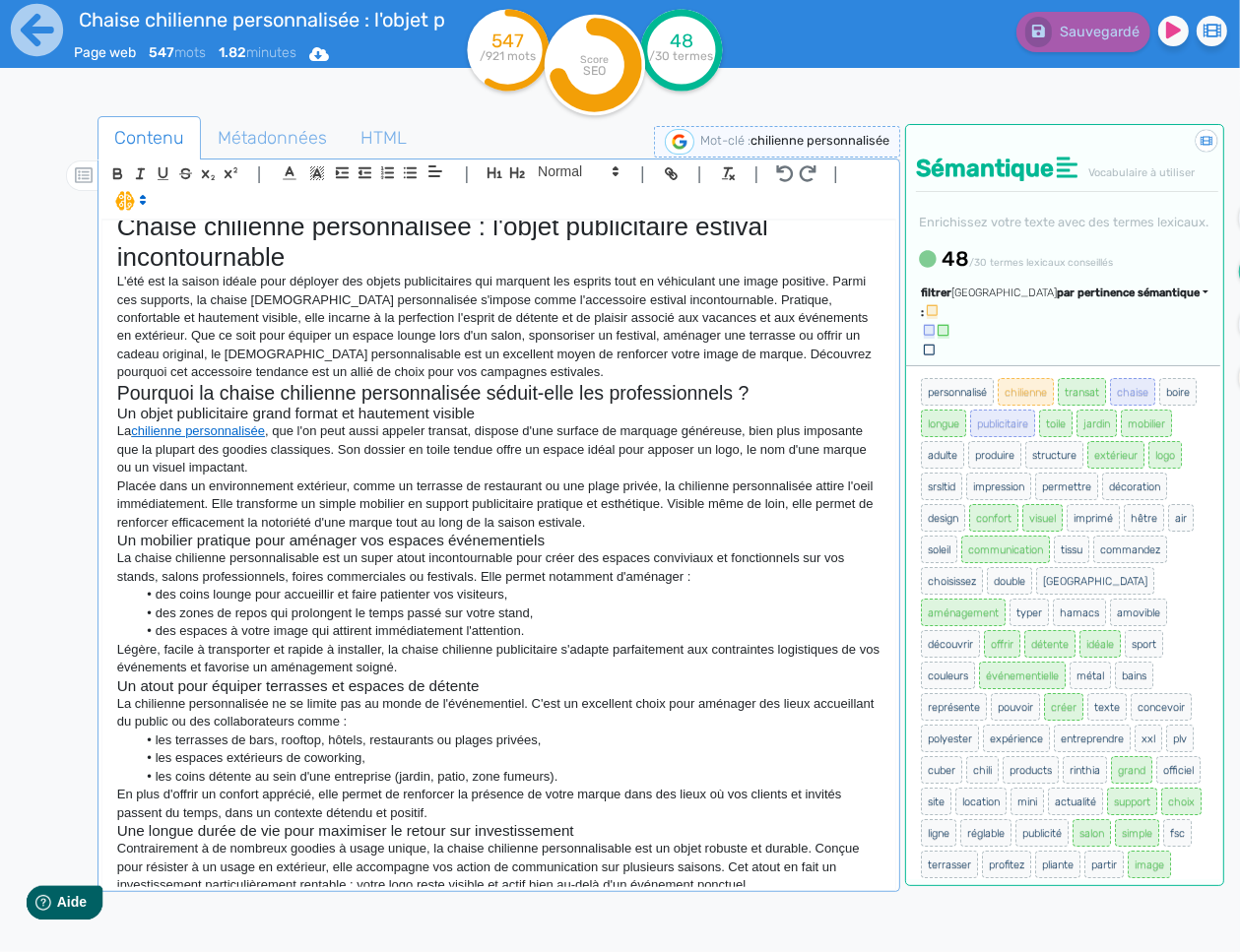 click on "par pertinence sémantique" at bounding box center (1128, 292) 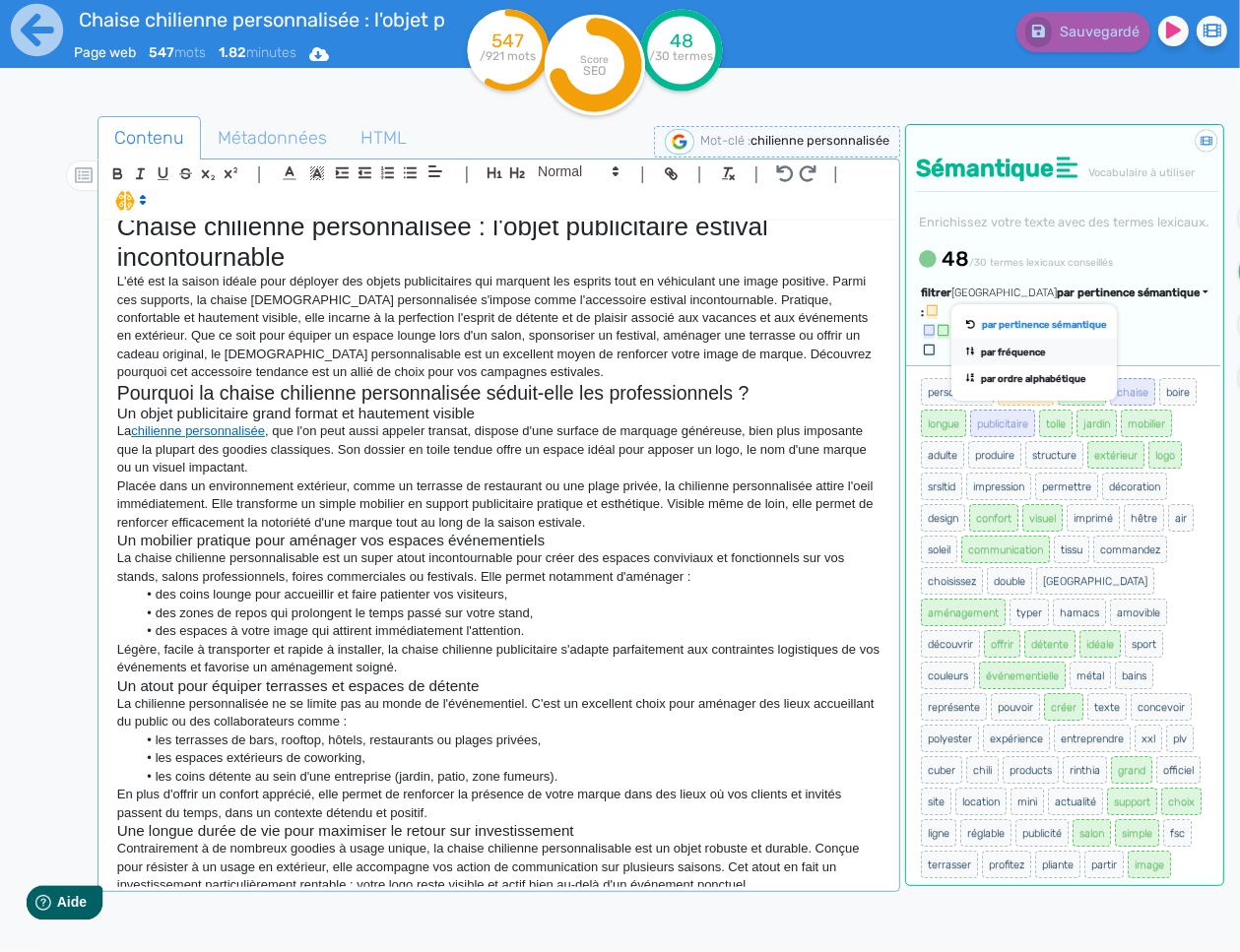 click on "par fréquence" 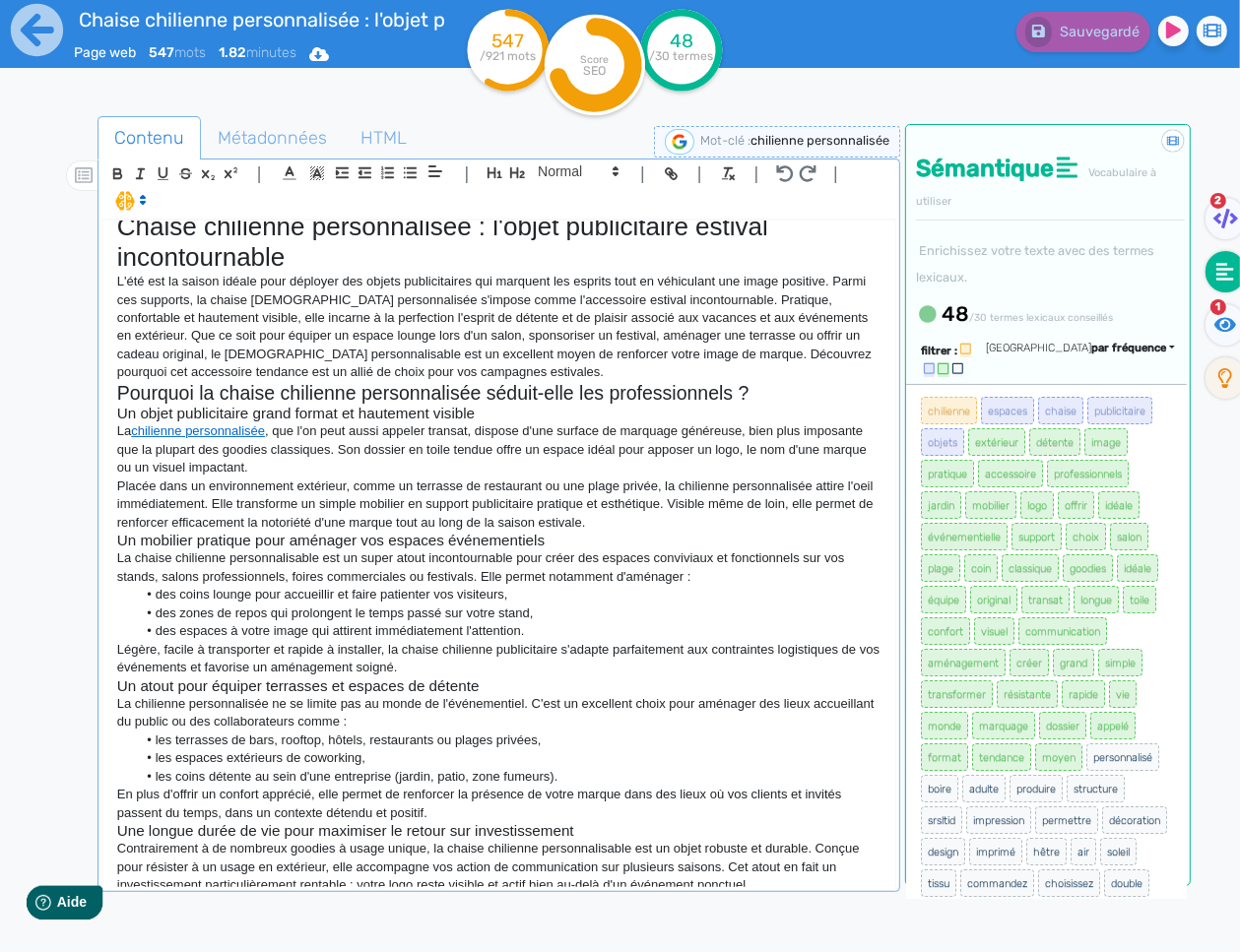 scroll, scrollTop: 107, scrollLeft: 0, axis: vertical 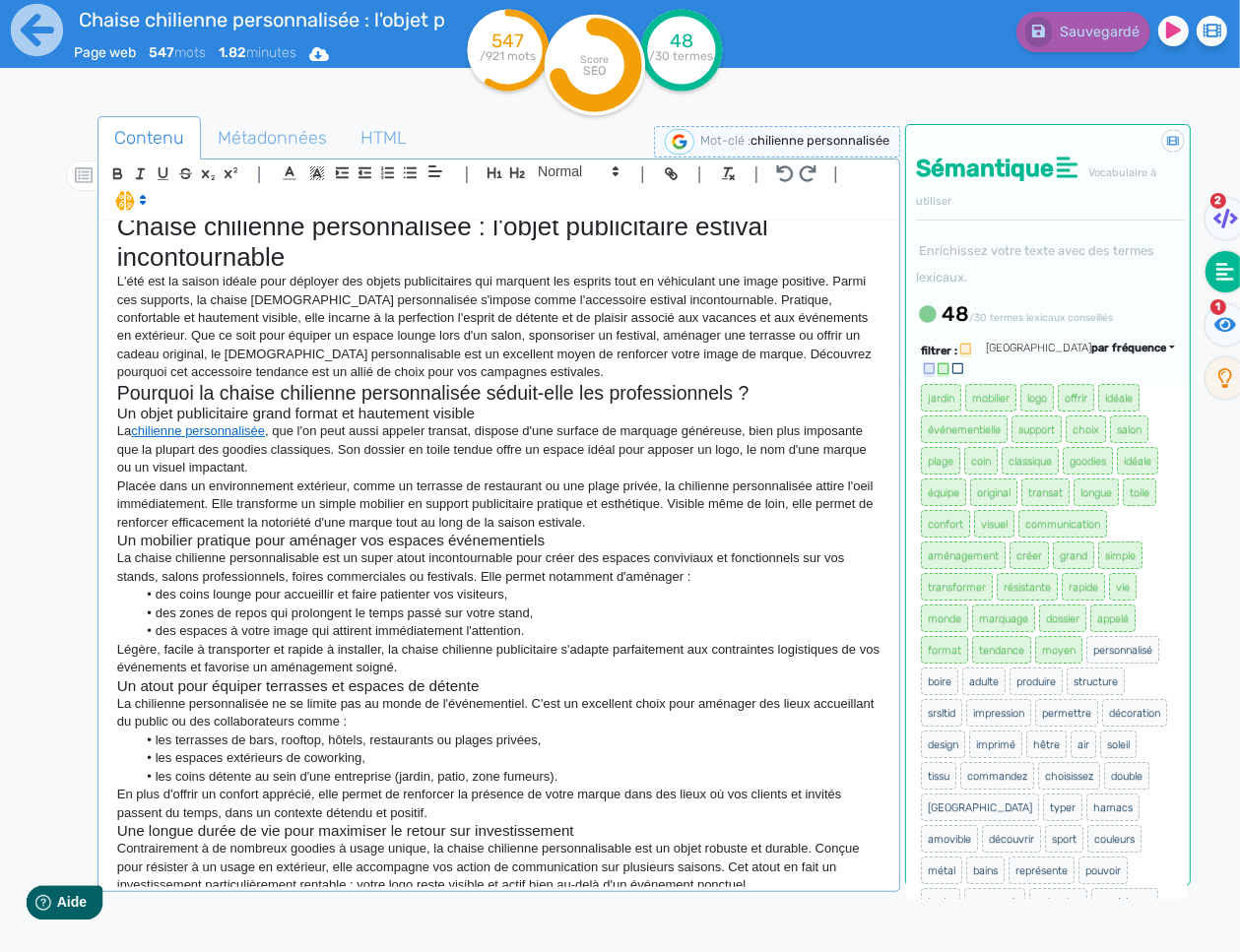 click on "En plus d'offrir un confort apprécié, elle permet de renforcer la présence de votre marque dans des lieux où vos clients et invités passent du temps, dans un contexte détendu et positif." 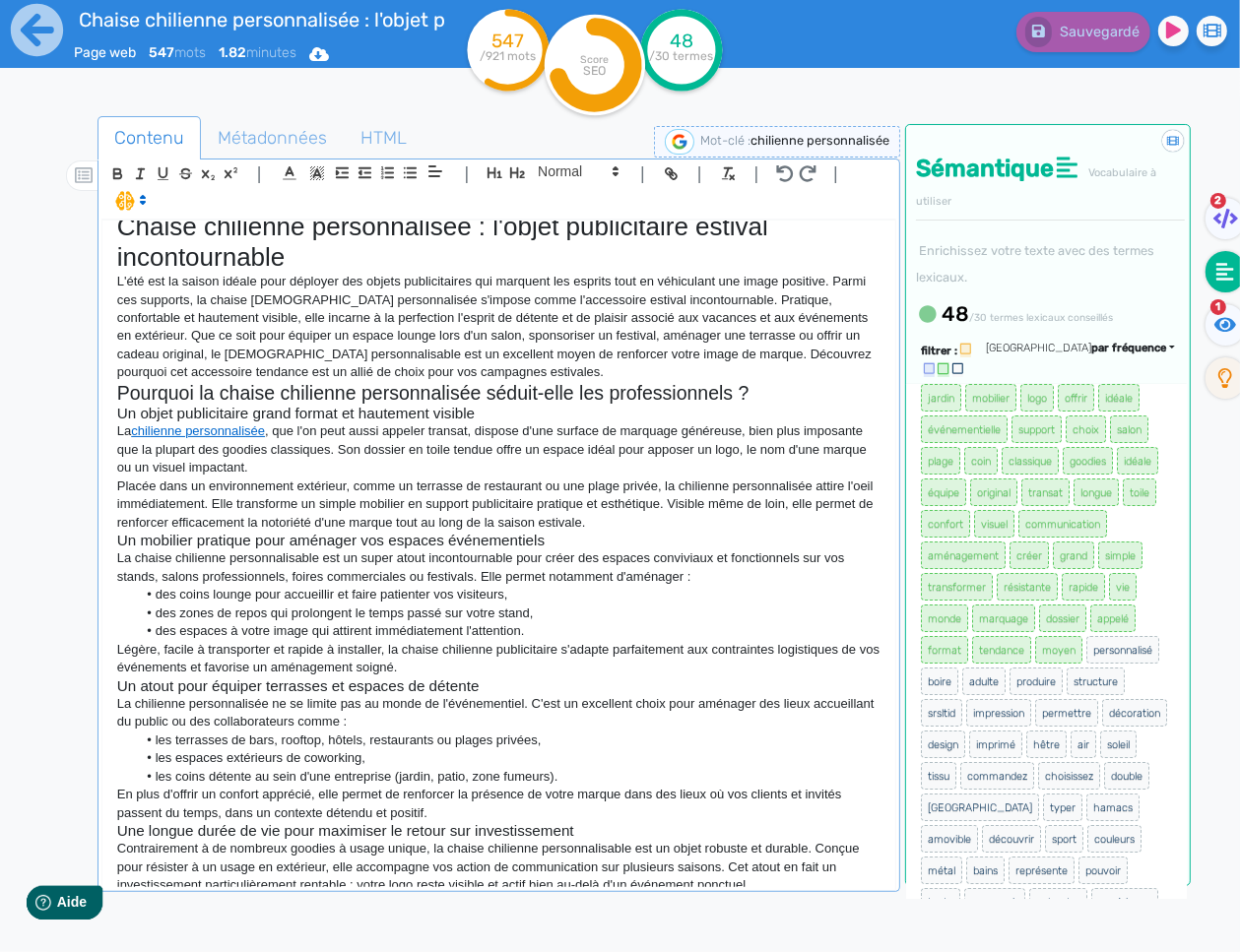 type 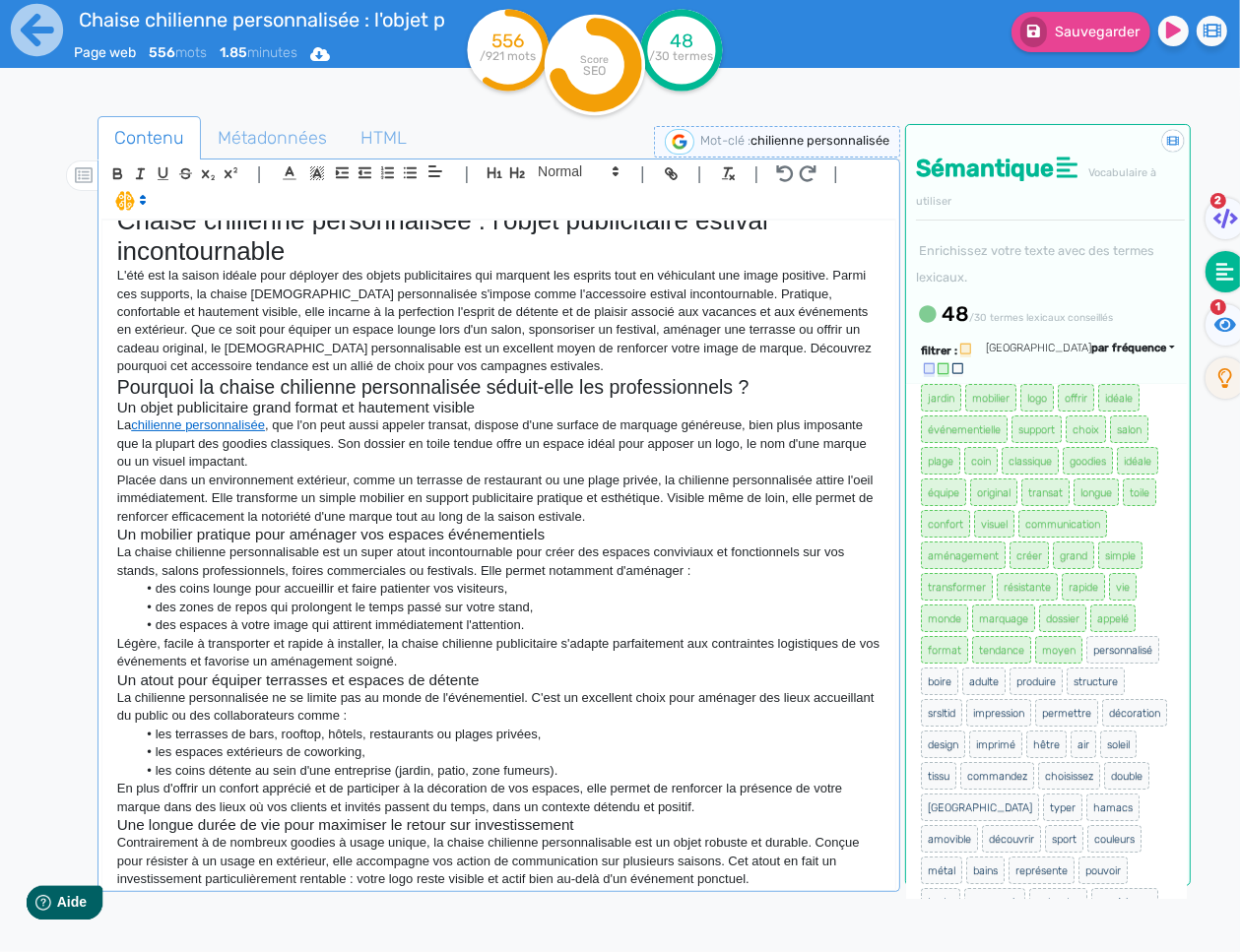 scroll, scrollTop: 112, scrollLeft: 0, axis: vertical 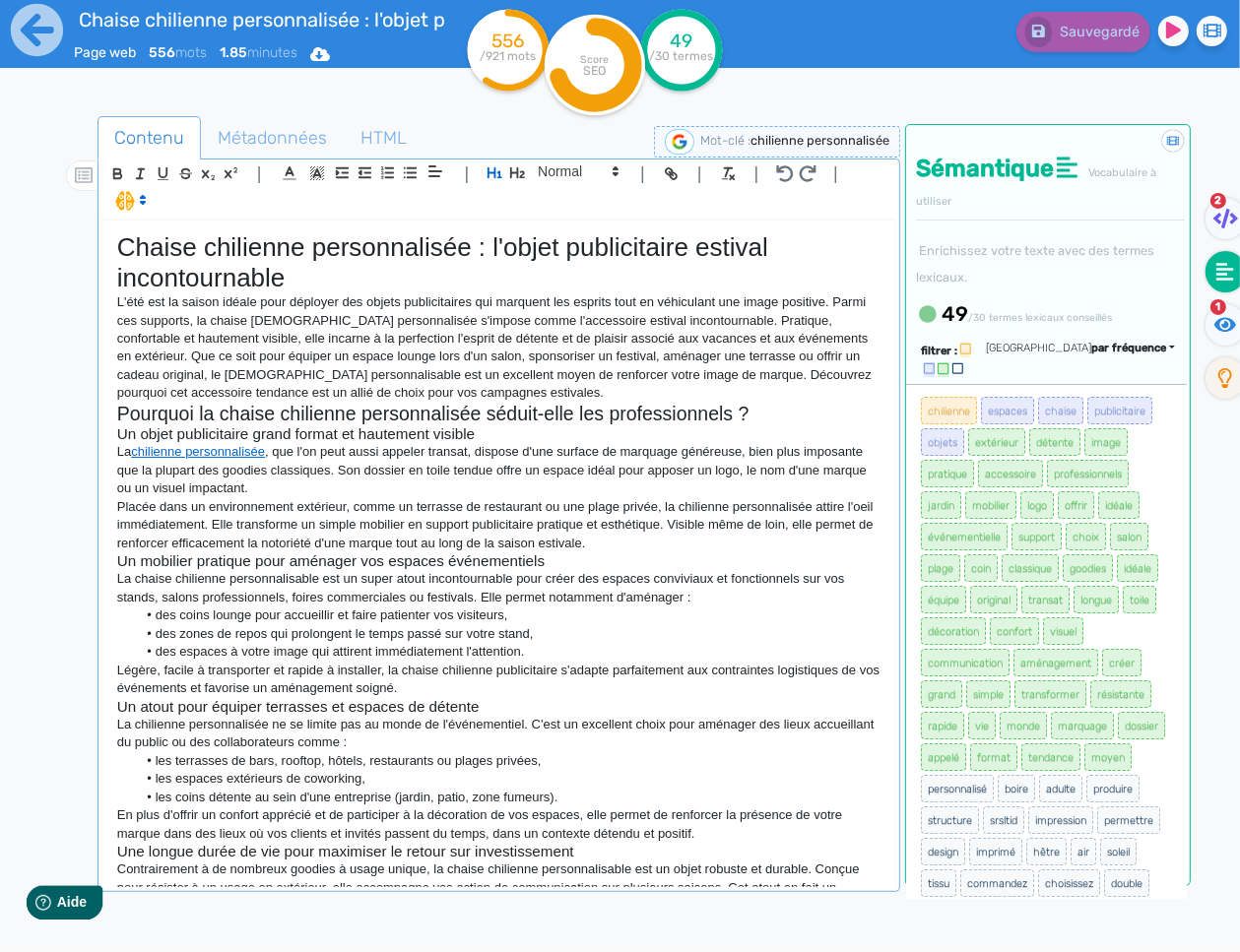 click on "L'été est la saison idéale pour déployer des objets publicitaires qui marquent les esprits tout en véhiculant une image positive. Parmi ces supports, la chaise [DEMOGRAPHIC_DATA] personnalisée s'impose comme l'accessoire estival incontournable. Pratique, confortable et hautement visible, elle incarne à la perfection l'esprit de détente et de plaisir associé aux vacances et aux événements en extérieur. Que ce soit pour équiper un espace lounge lors d'un salon, sponsoriser un festival, aménager une terrasse ou offrir un cadeau original, le [DEMOGRAPHIC_DATA] personnalisable est un excellent moyen de renforcer votre image de marque. Découvrez pourquoi cet accessoire tendance est un allié de choix pour vos campagnes estivales." 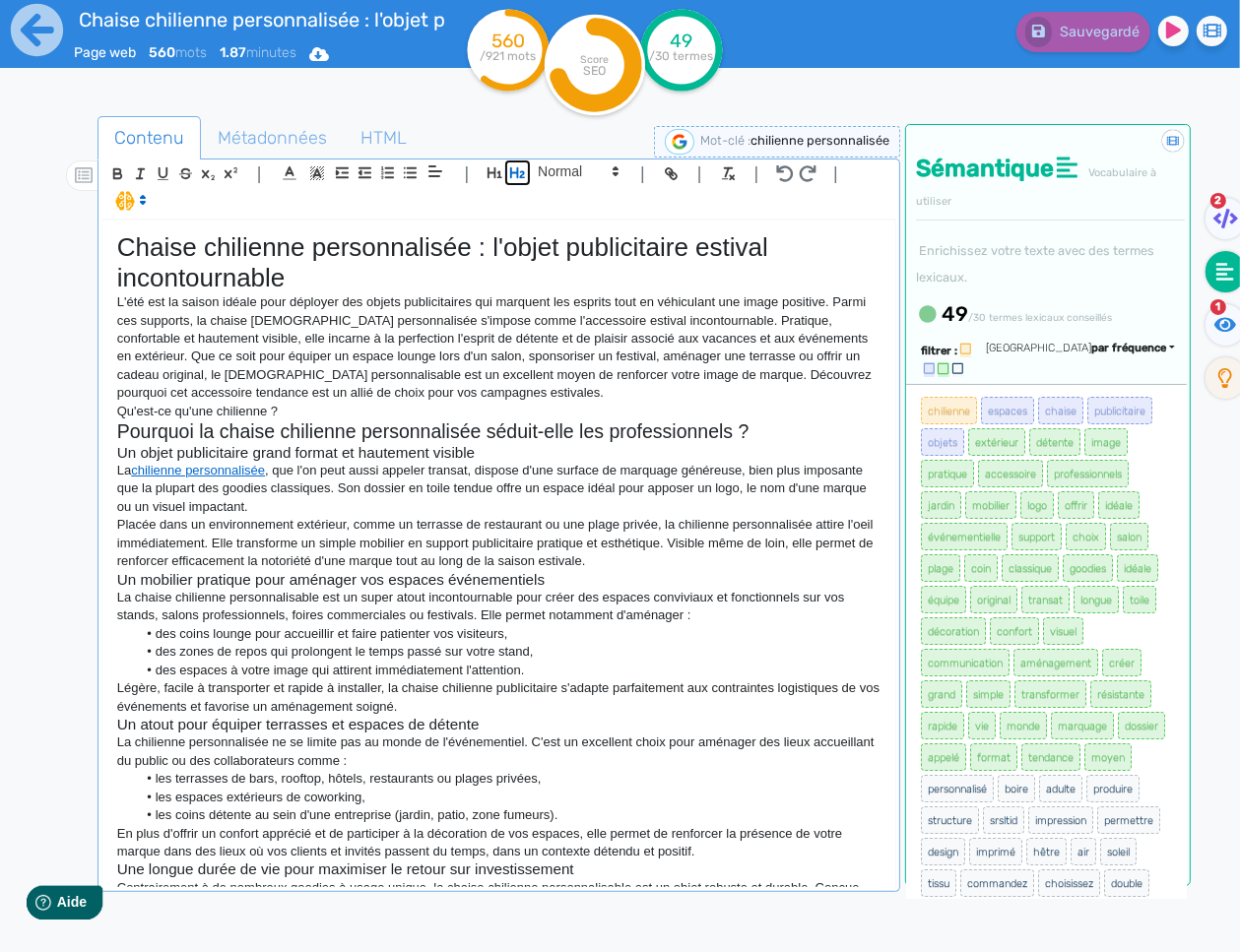 click 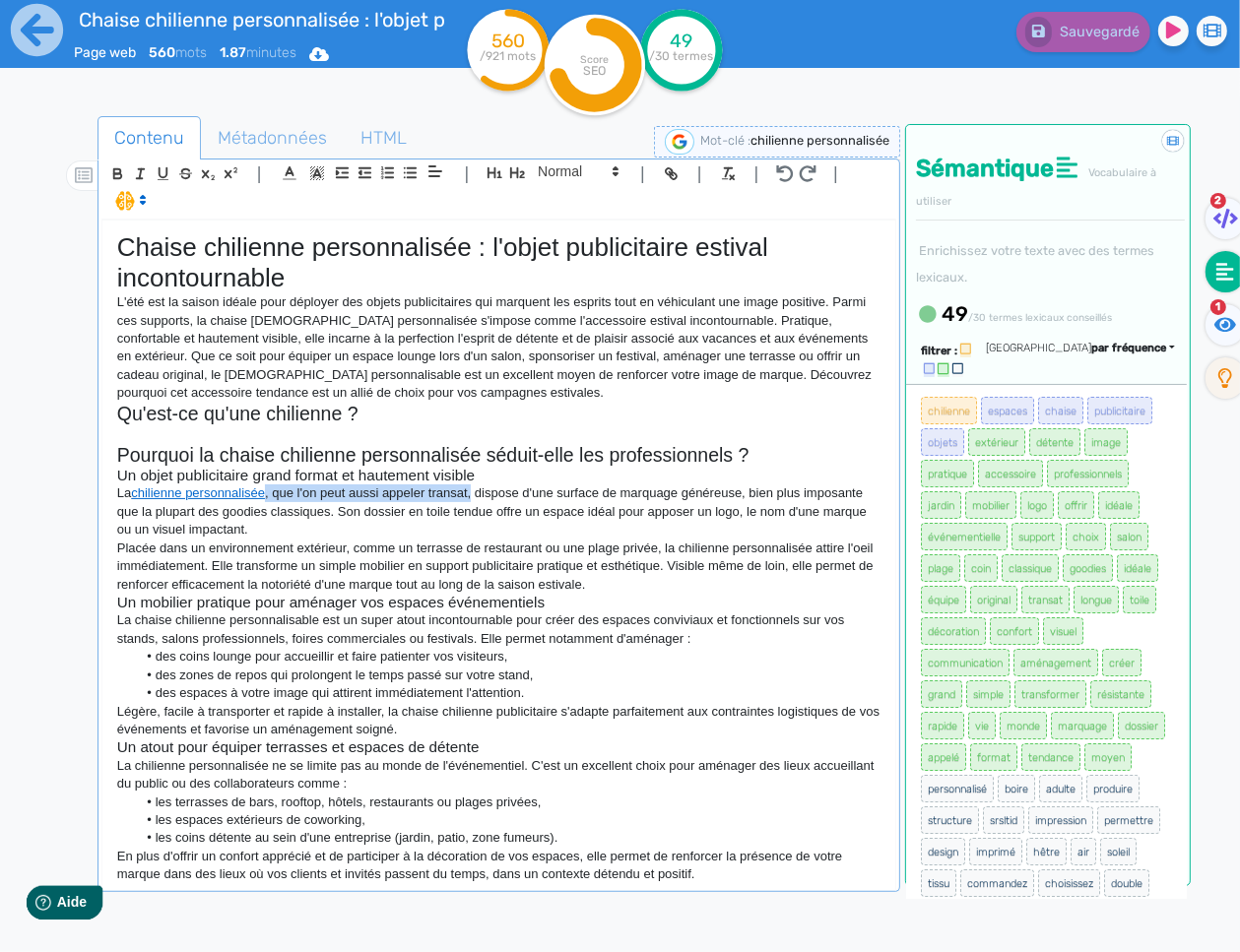 drag, startPoint x: 477, startPoint y: 495, endPoint x: 271, endPoint y: 494, distance: 206.0024 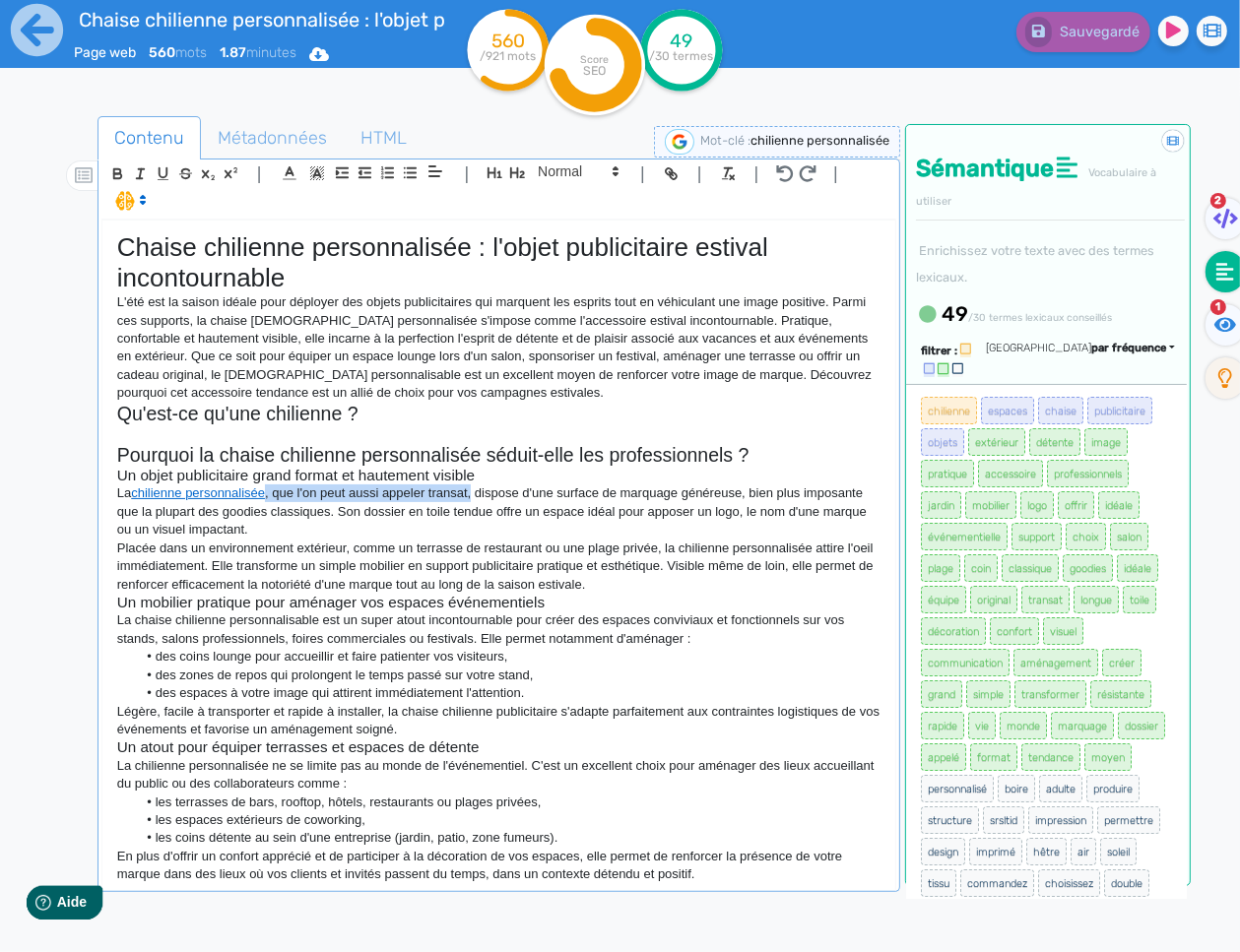 click on "La  chilienne personnalisée , que l'on peut aussi appeler transat, dispose d'une surface de marquage généreuse, bien plus imposante que la plupart des goodies classiques. Son dossier en toile tendue offre un espace idéal pour apposer un logo, le nom d'une marque ou un visuel impactant." 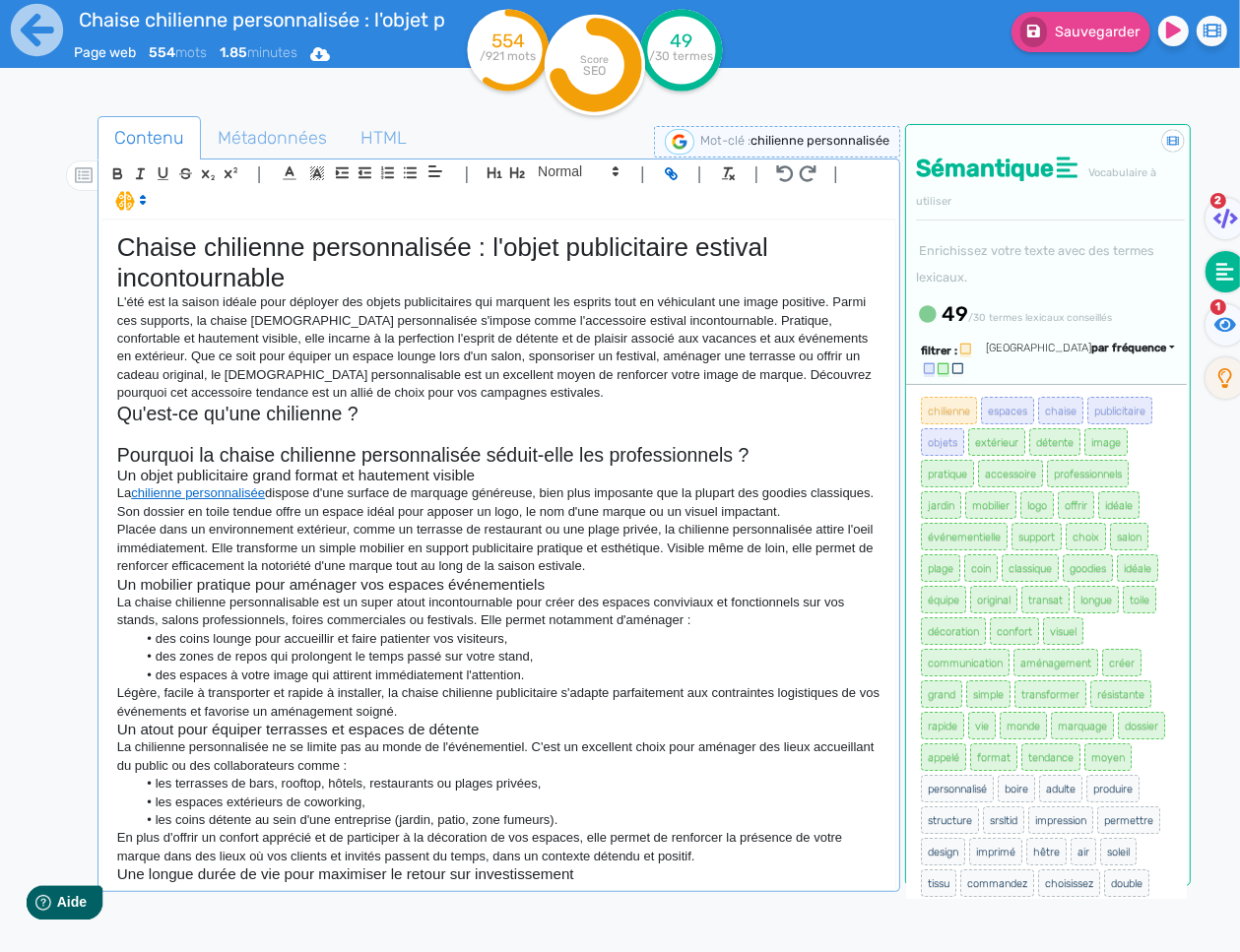 click 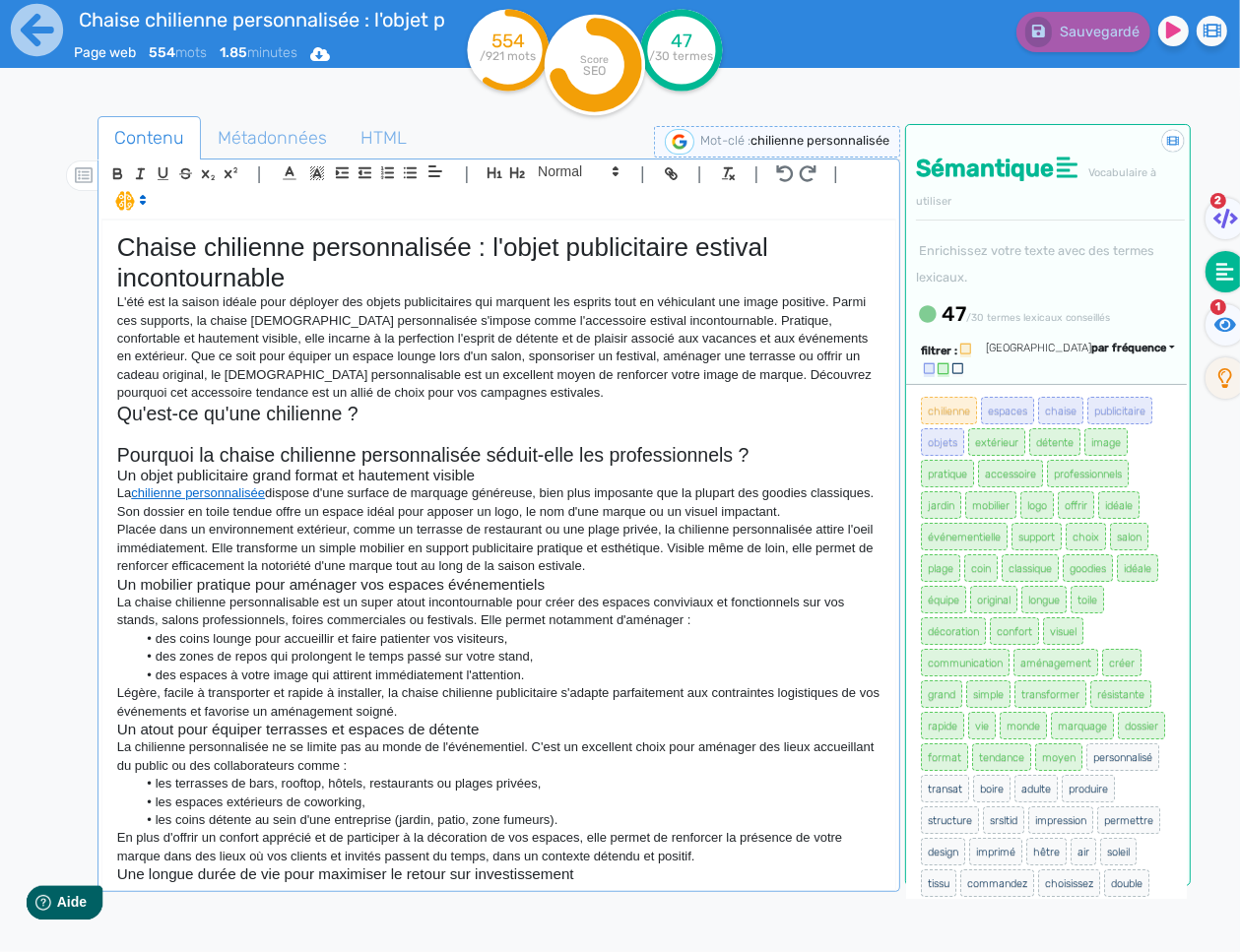 drag, startPoint x: 256, startPoint y: 410, endPoint x: 278, endPoint y: 405, distance: 22.561028 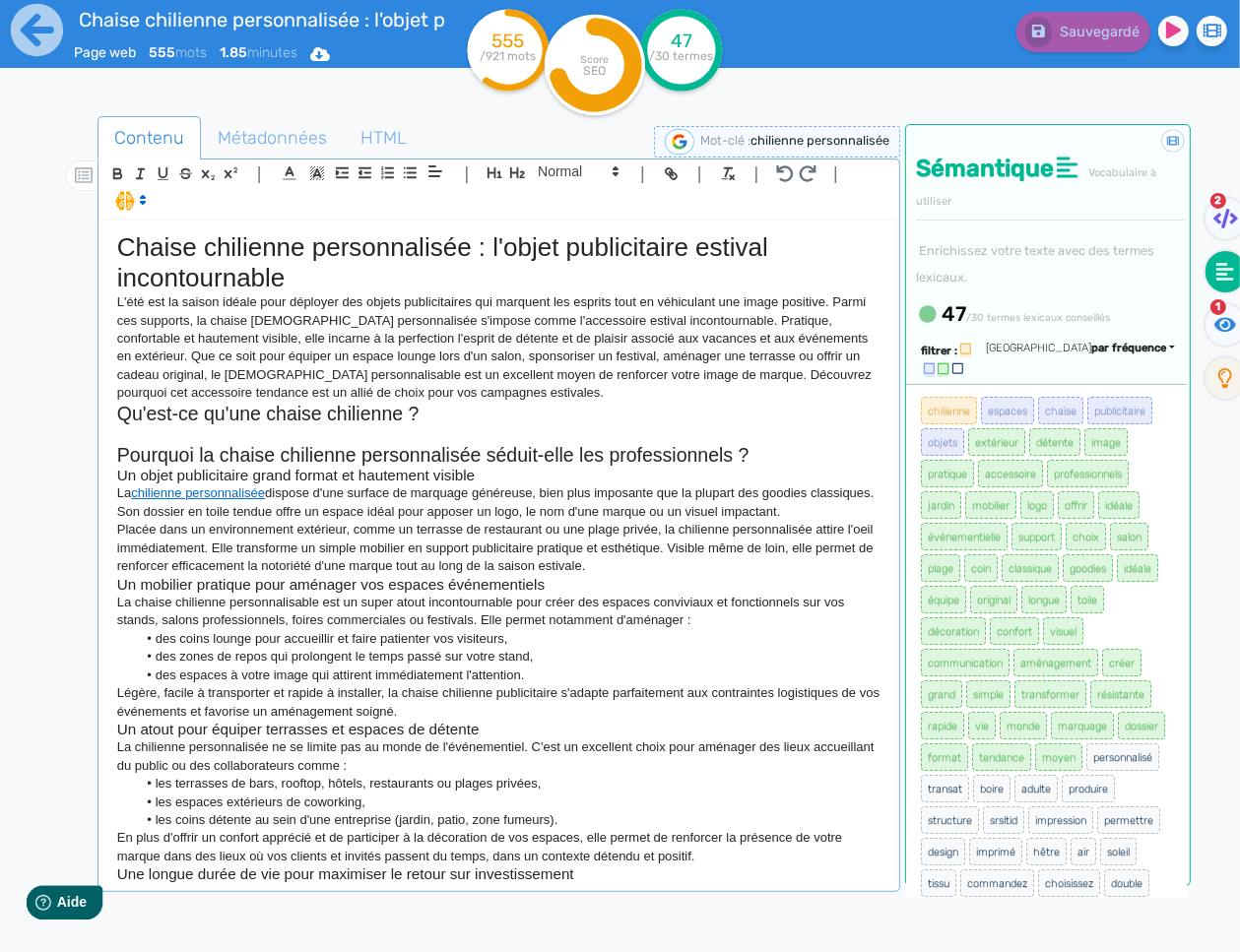 click 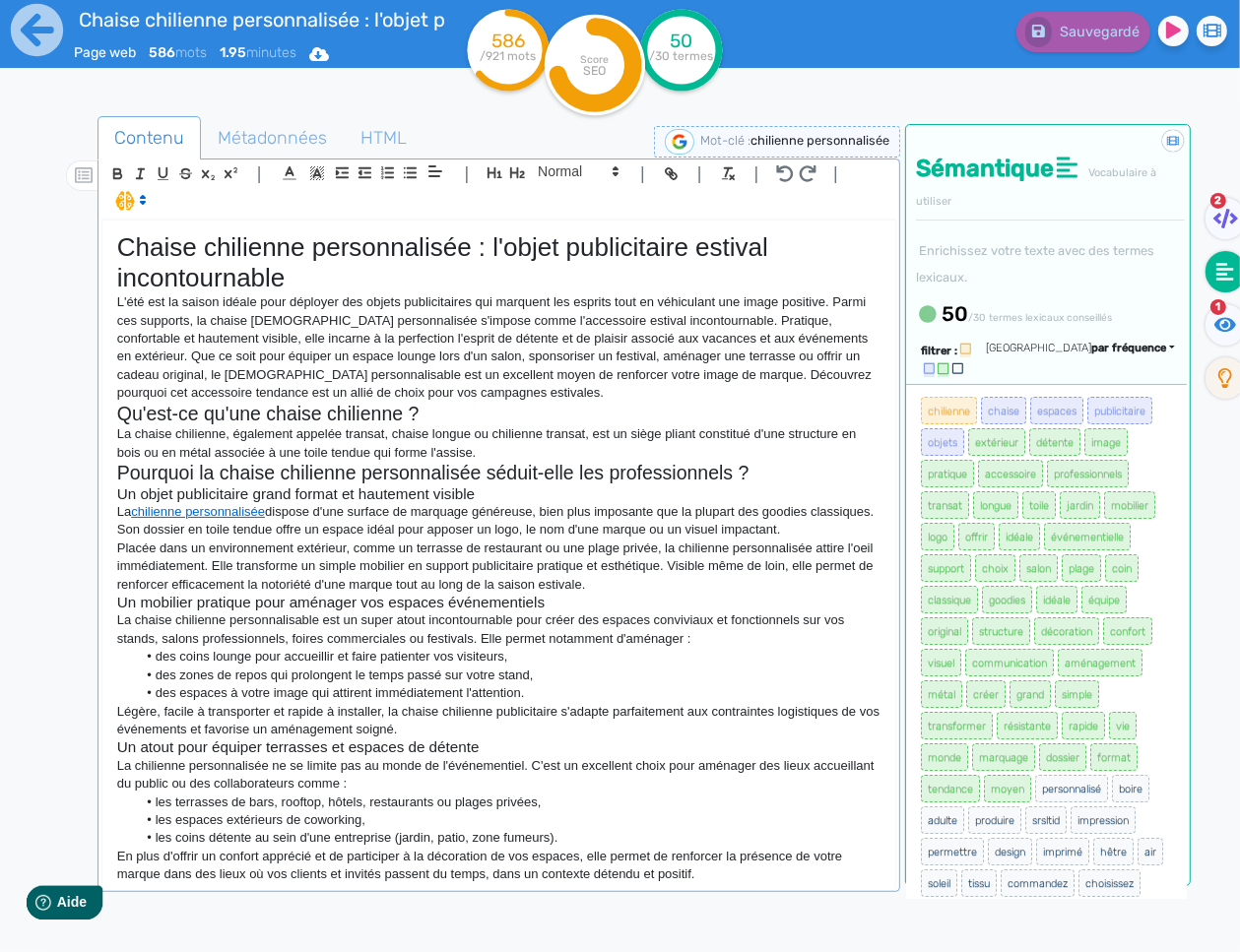 click on "La chaise chilienne, également appelée transat, chaise longue ou chilienne transat, est un siège pliant constitué d'une structure en bois ou en métal associée à une toile tendue qui forme l'assise." 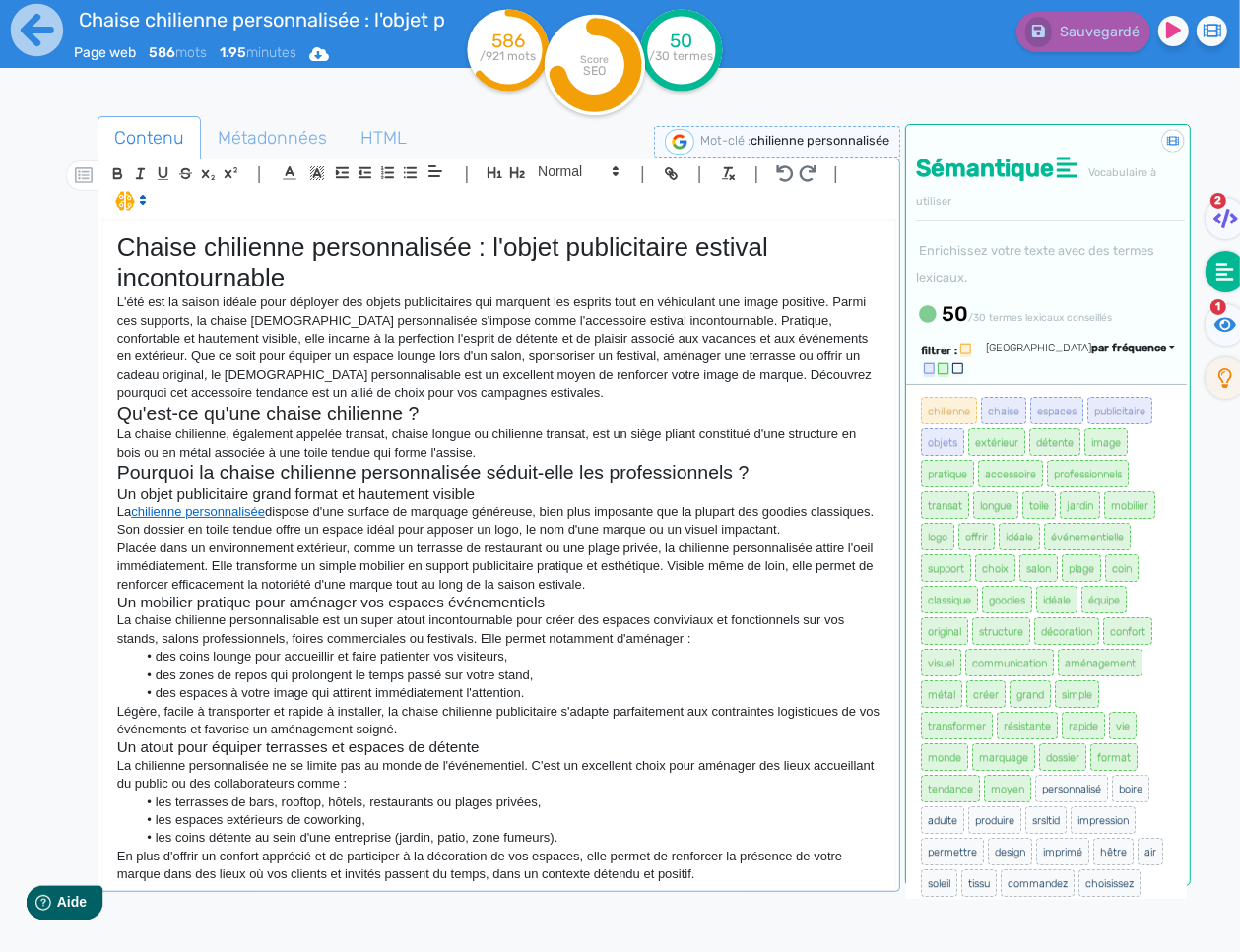 click on "La chaise chilienne, également appelée transat, chaise longue ou chilienne transat, est un siège pliant constitué d'une structure en bois ou en métal associée à une toile tendue qui forme l'assise." 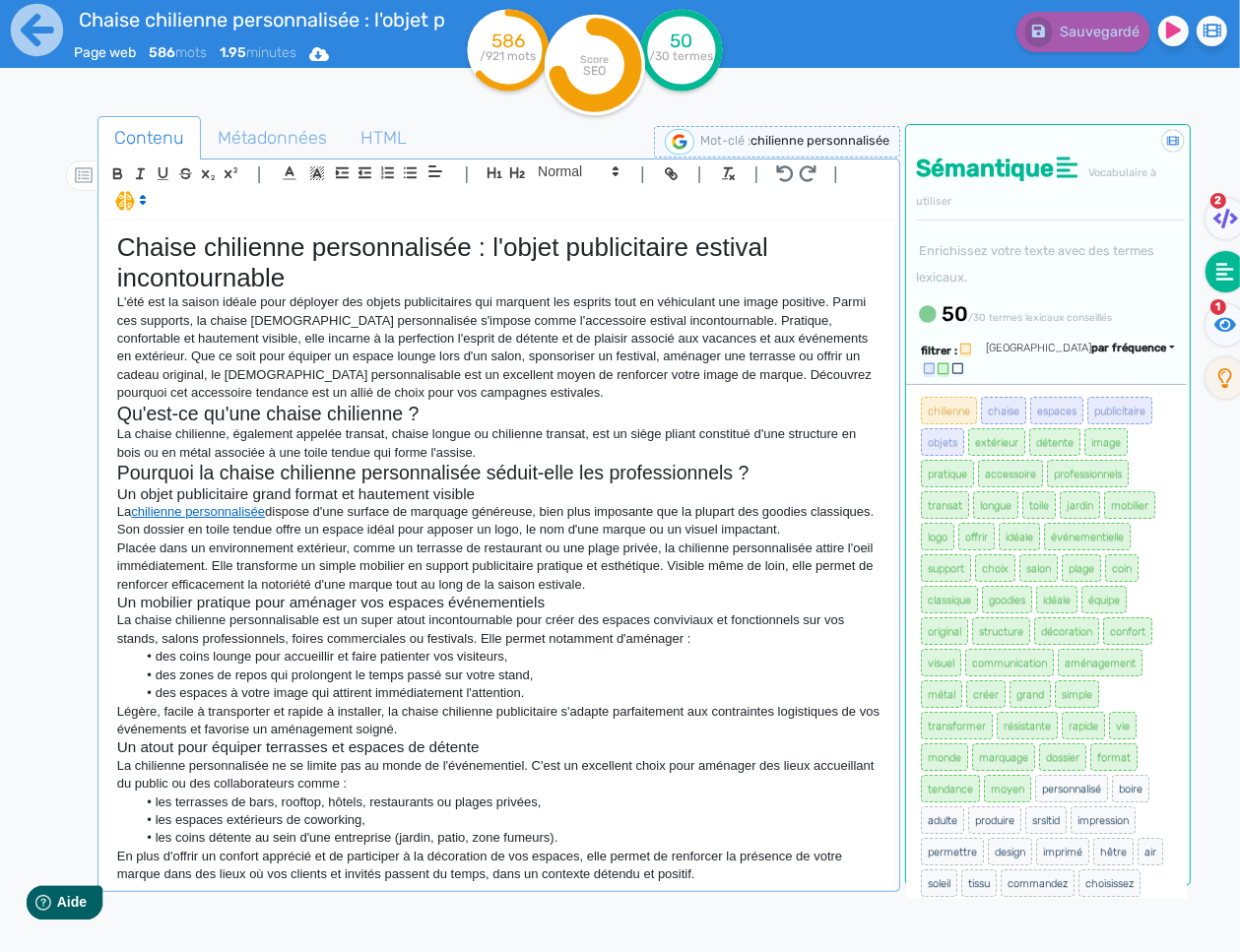 drag, startPoint x: 517, startPoint y: 454, endPoint x: 529, endPoint y: 465, distance: 16.27882 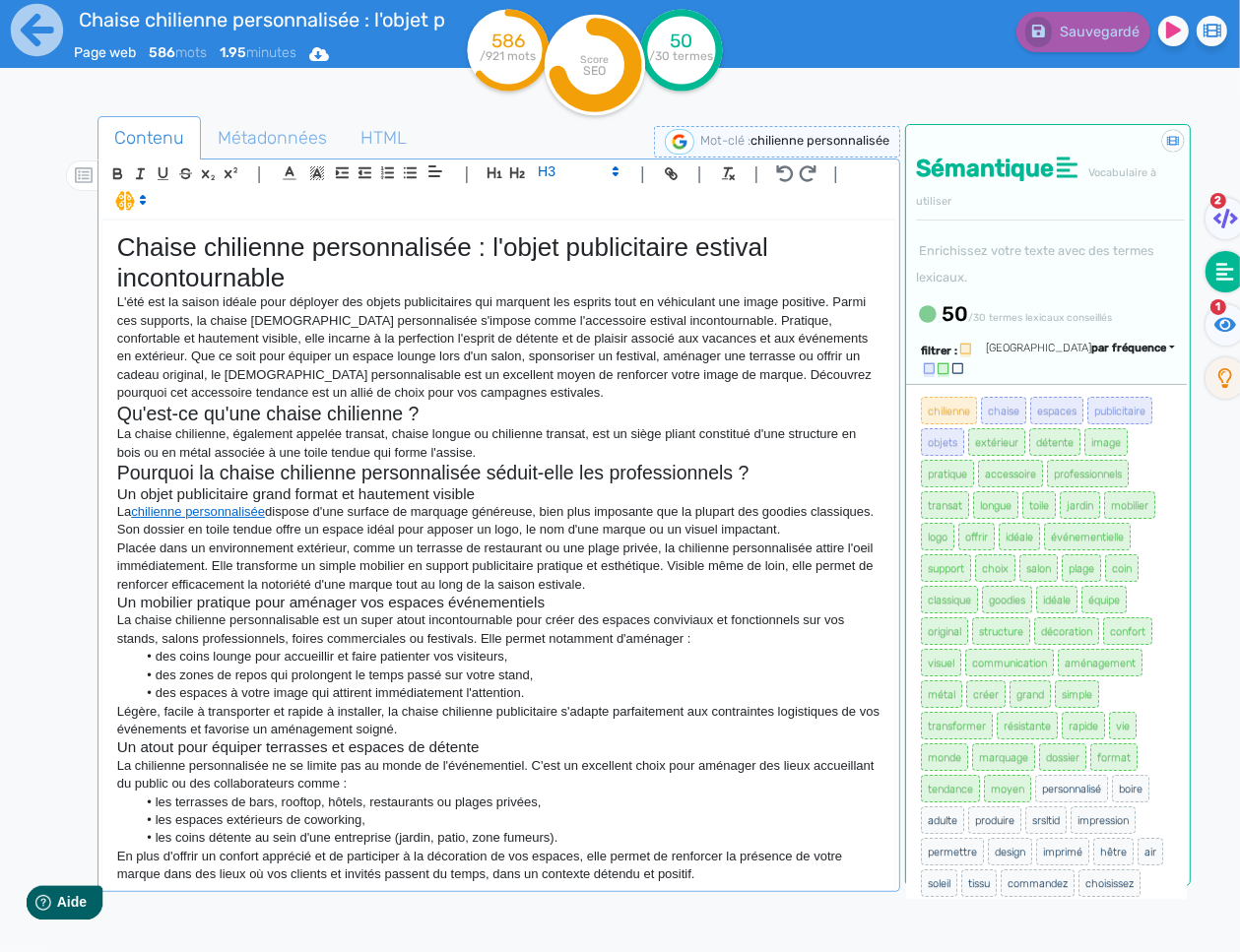 click on "En plus d'offrir un confort apprécié et de participer à la décoration de vos espaces, elle permet de renforcer la présence de votre marque dans des lieux où vos clients et invités passent du temps, dans un contexte détendu et positif." 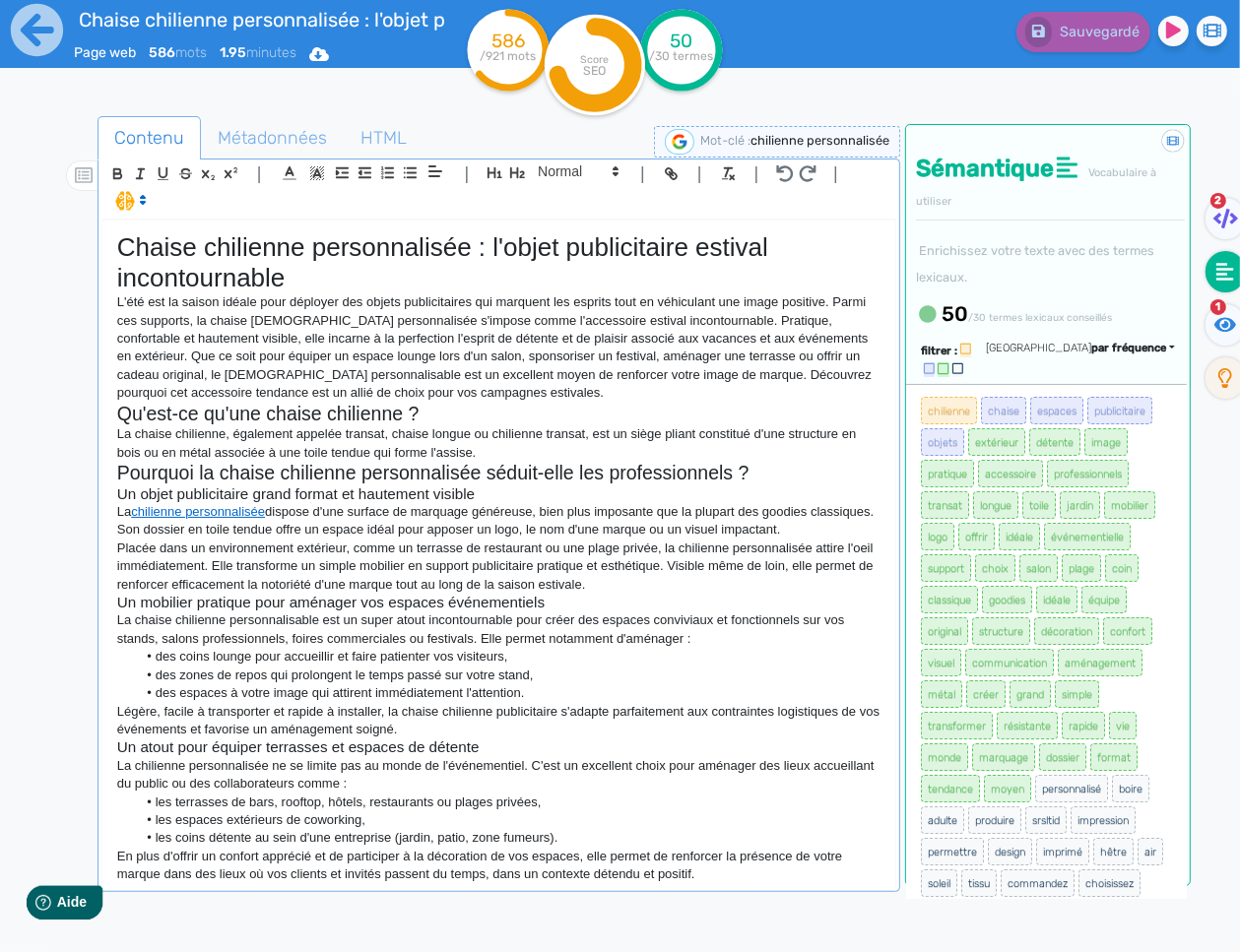 click on "En plus d'offrir un confort apprécié et de participer à la décoration de vos espaces, elle permet de renforcer la présence de votre marque dans des lieux où vos clients et invités passent du temps, dans un contexte détendu et positif." 